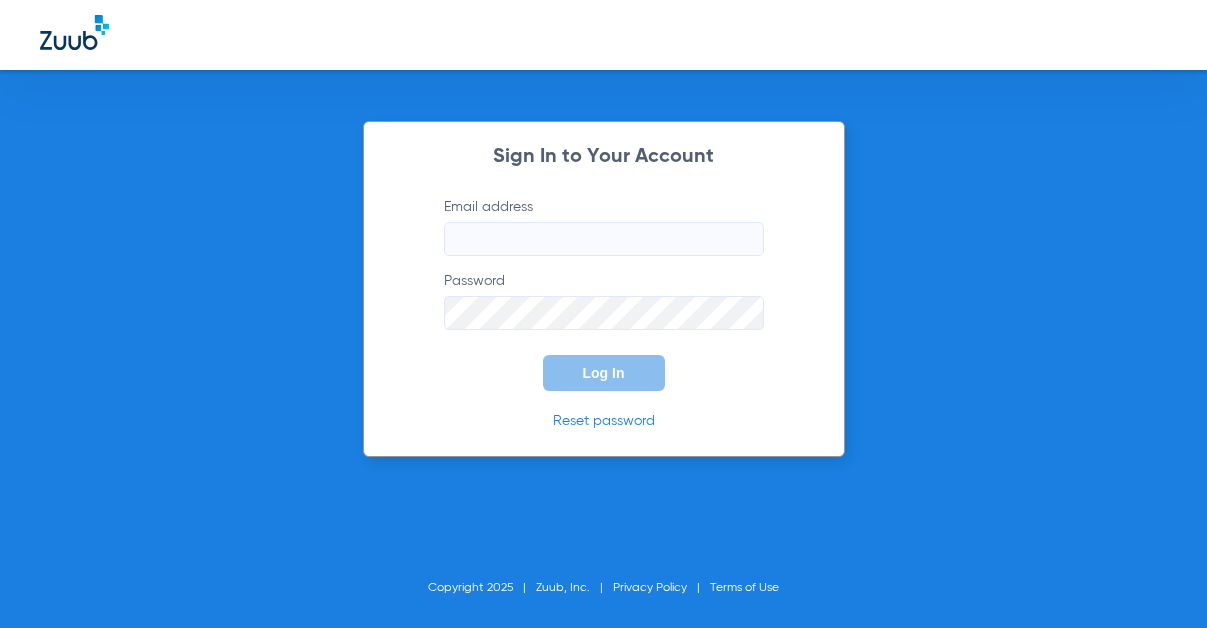 scroll, scrollTop: 0, scrollLeft: 0, axis: both 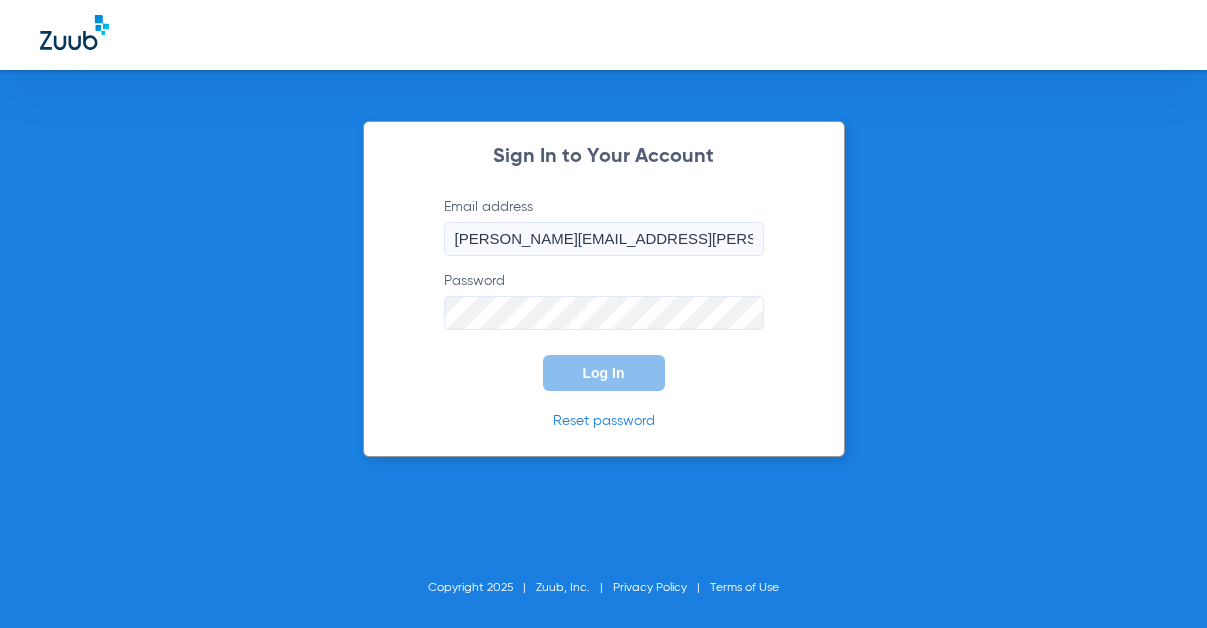 click on "Log In" 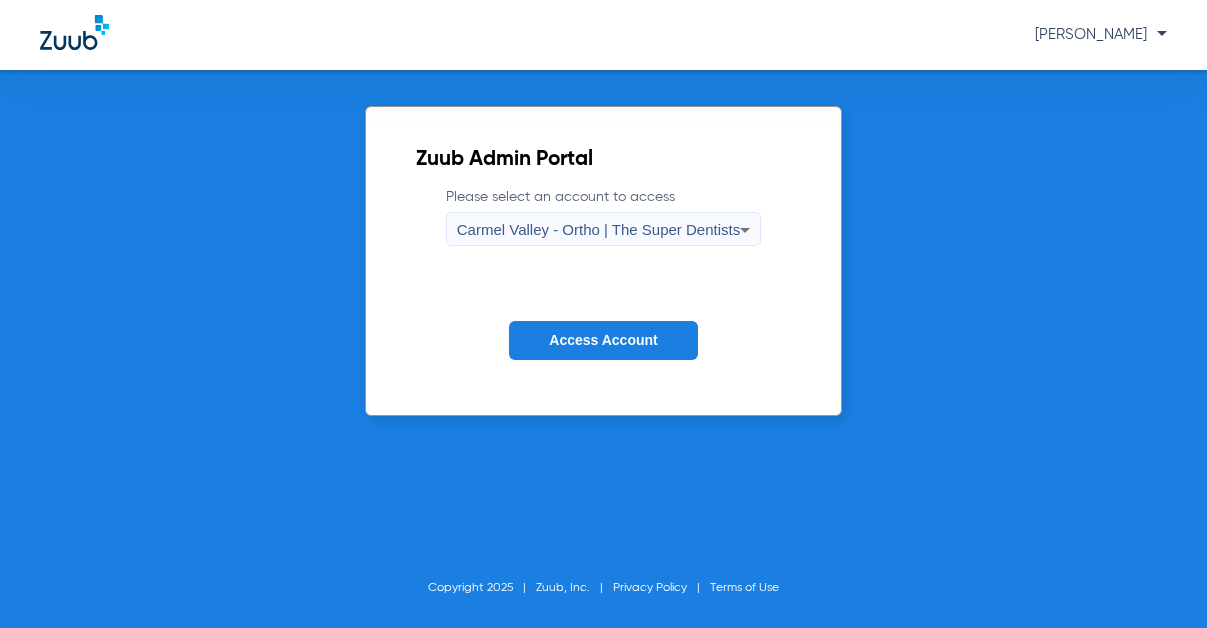 click on "Please select an account to access  [GEOGRAPHIC_DATA] - Ortho | The Super Dentists Access Account" 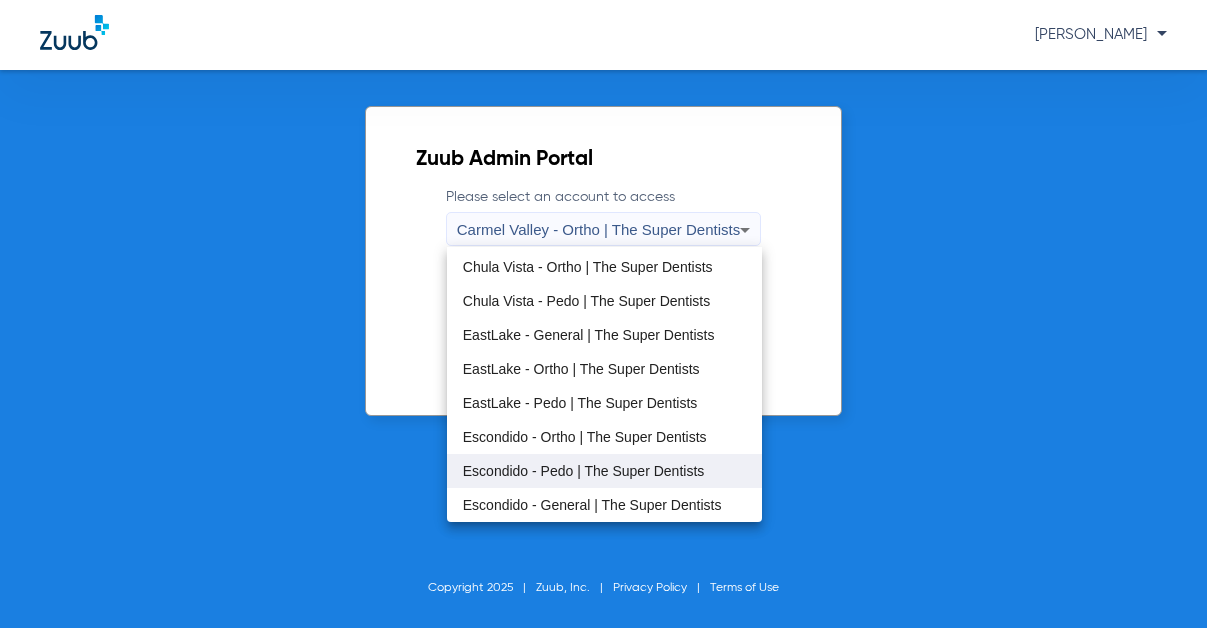 scroll, scrollTop: 100, scrollLeft: 0, axis: vertical 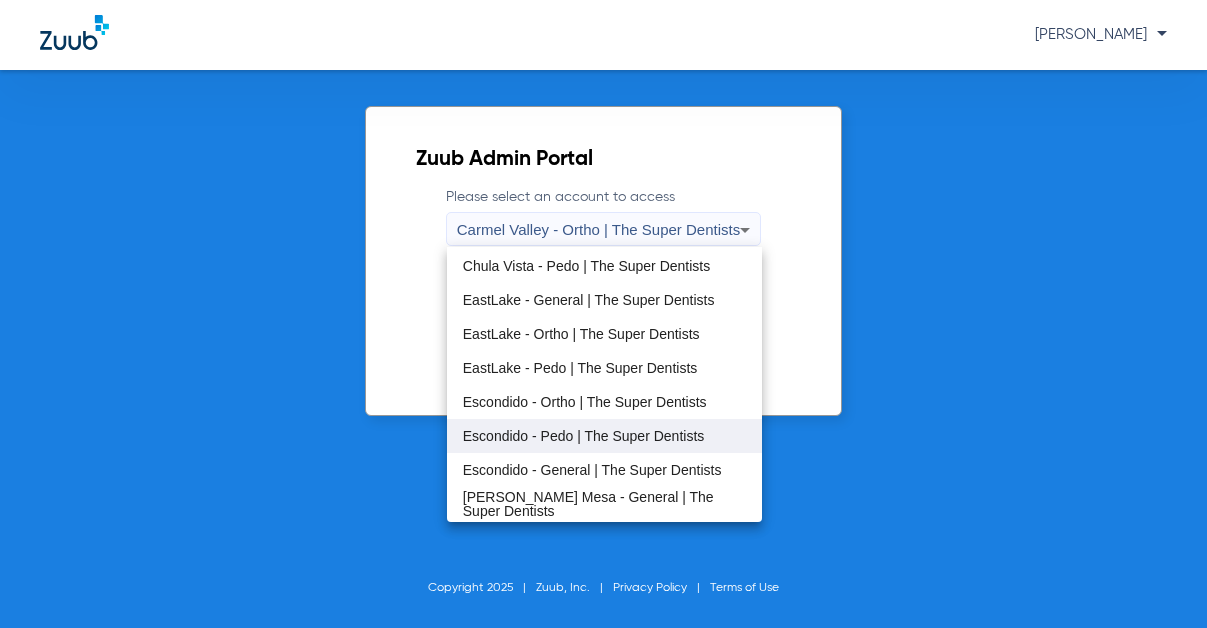 click on "Escondido  - Pedo | The Super Dentists" at bounding box center [584, 436] 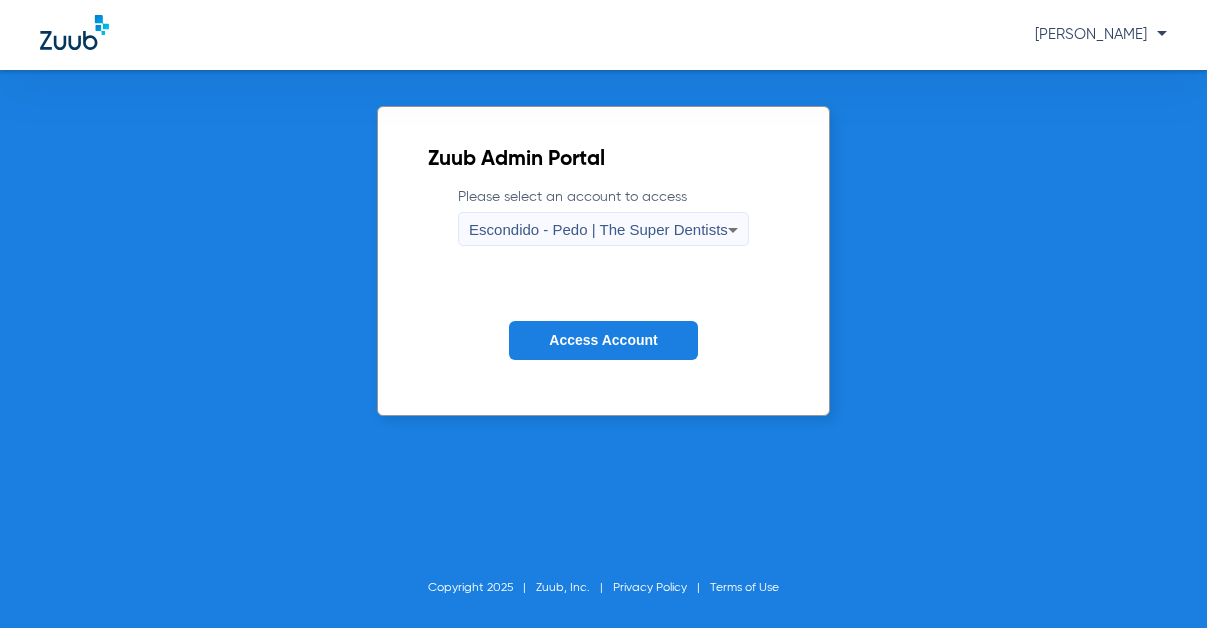 click on "Access Account" 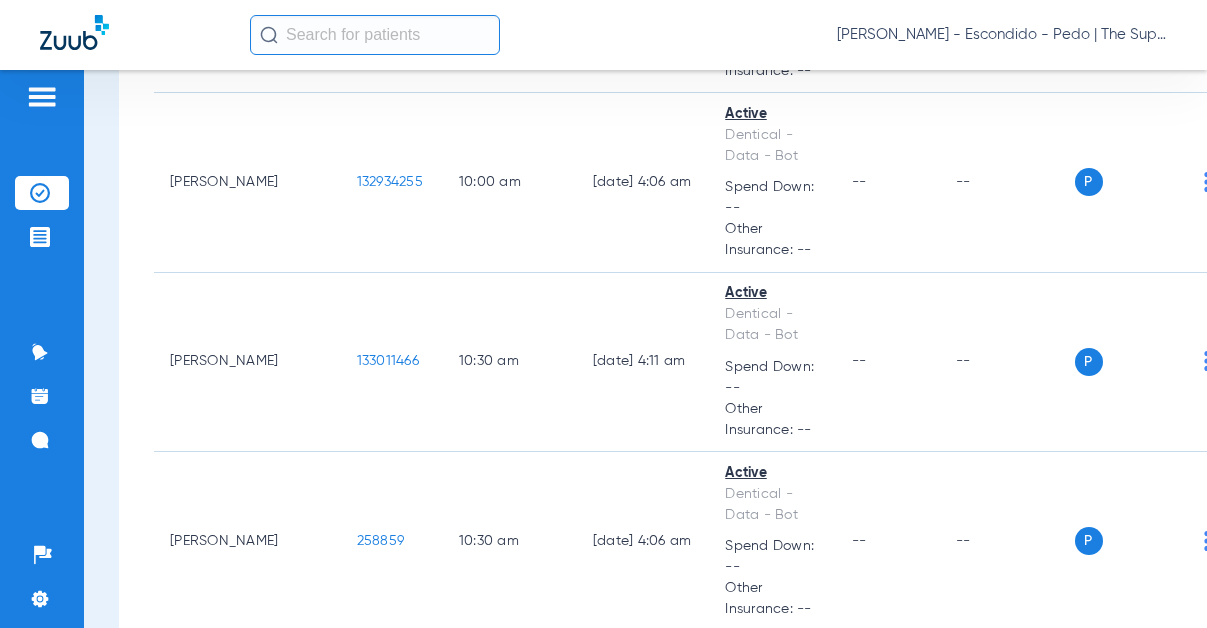 scroll, scrollTop: 4000, scrollLeft: 0, axis: vertical 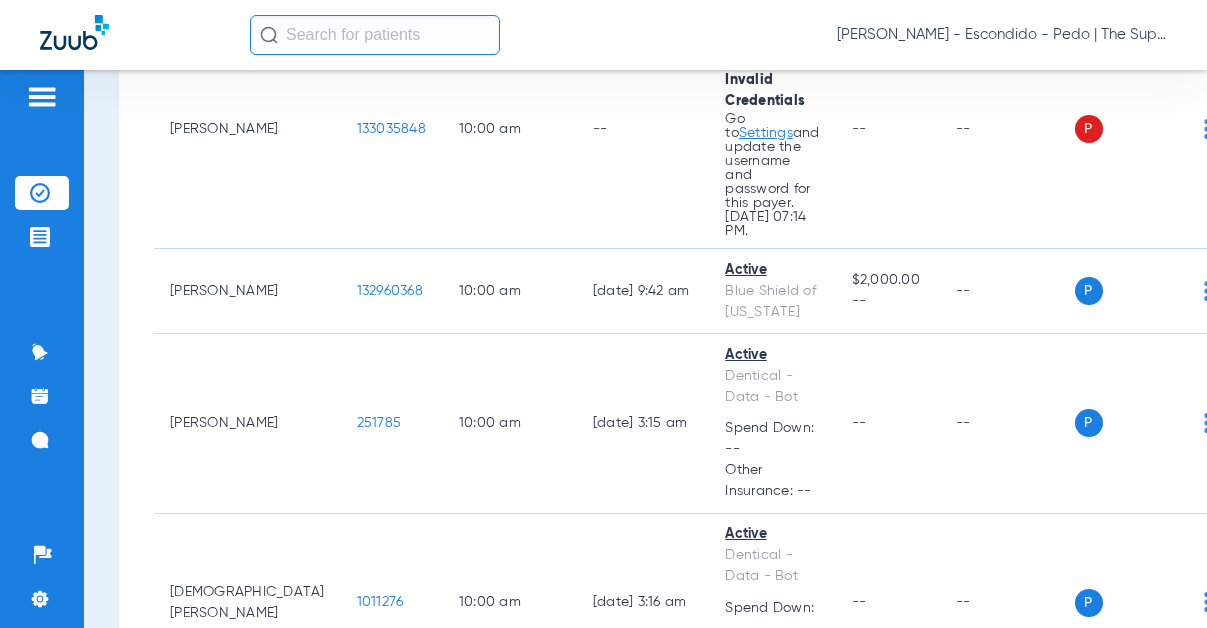 click on "[PERSON_NAME] - Escondido  - Pedo | The Super Dentists" 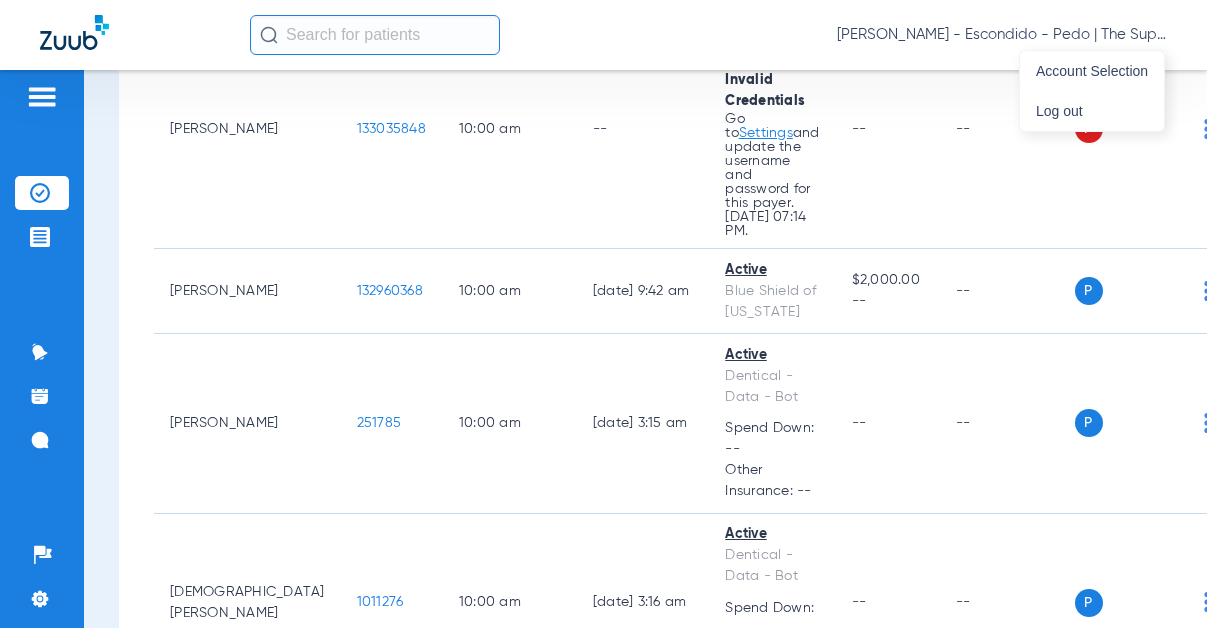 click at bounding box center (603, 314) 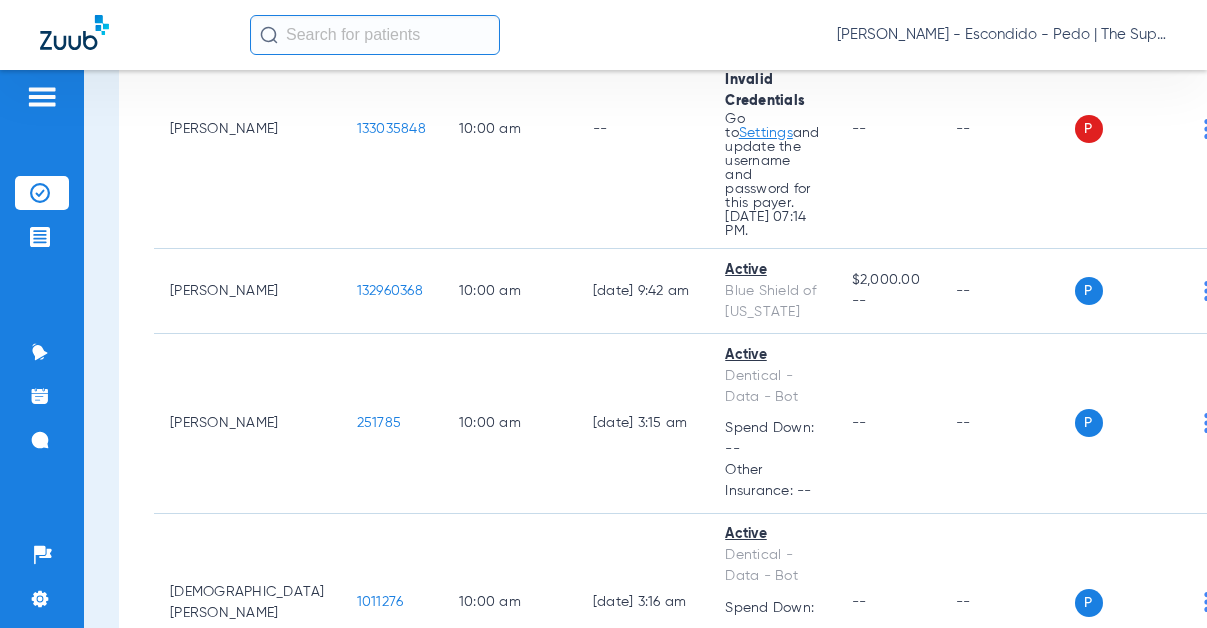 click on "[PERSON_NAME] - Escondido  - Pedo | The Super Dentists" 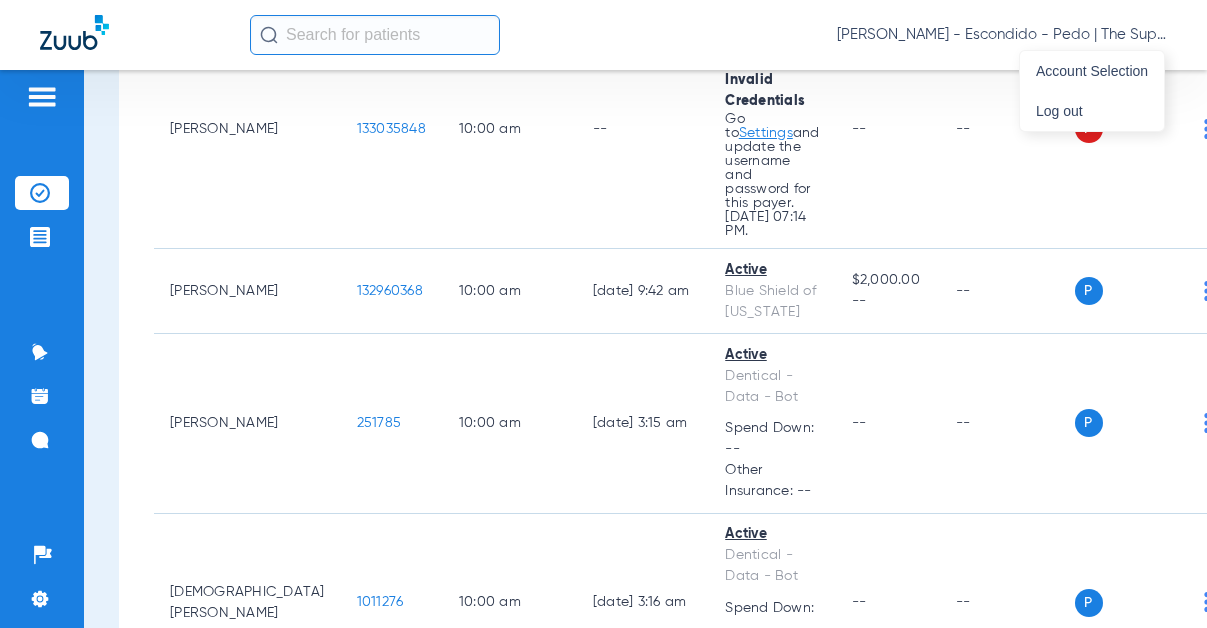 click at bounding box center [603, 314] 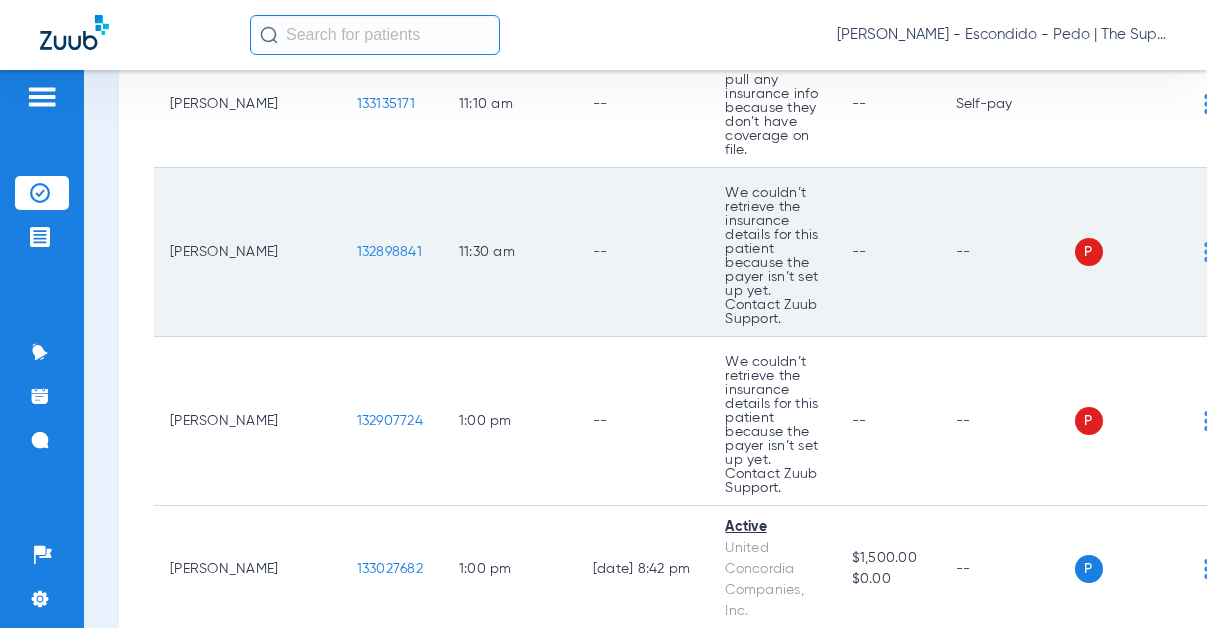scroll, scrollTop: 6200, scrollLeft: 0, axis: vertical 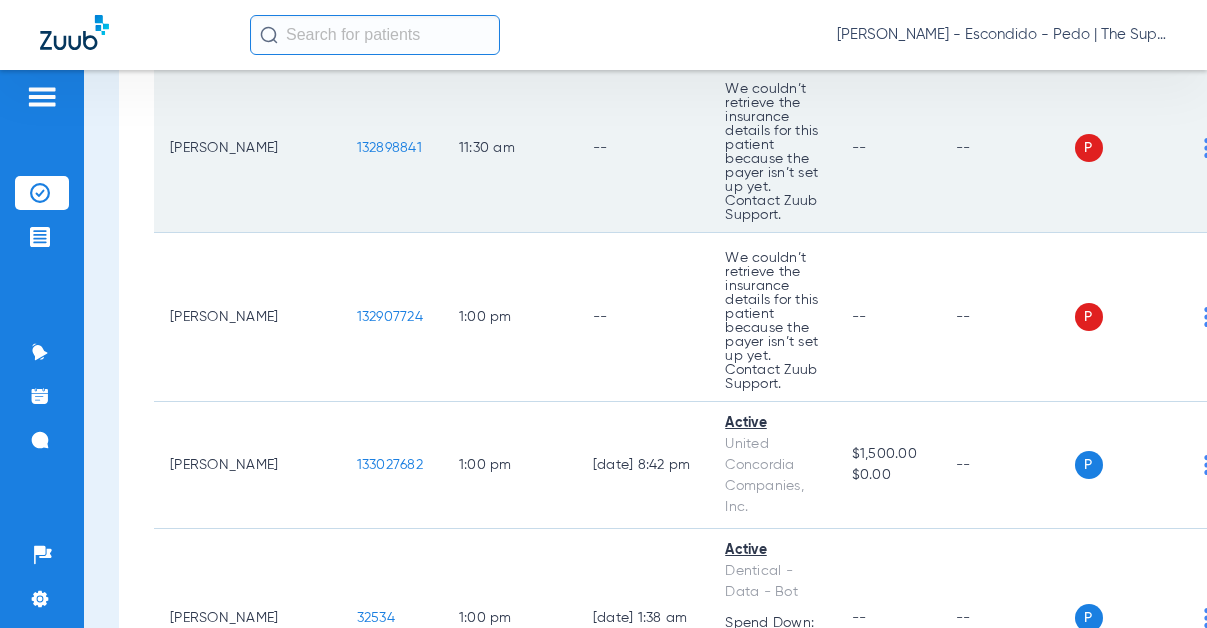 click on "132898841" 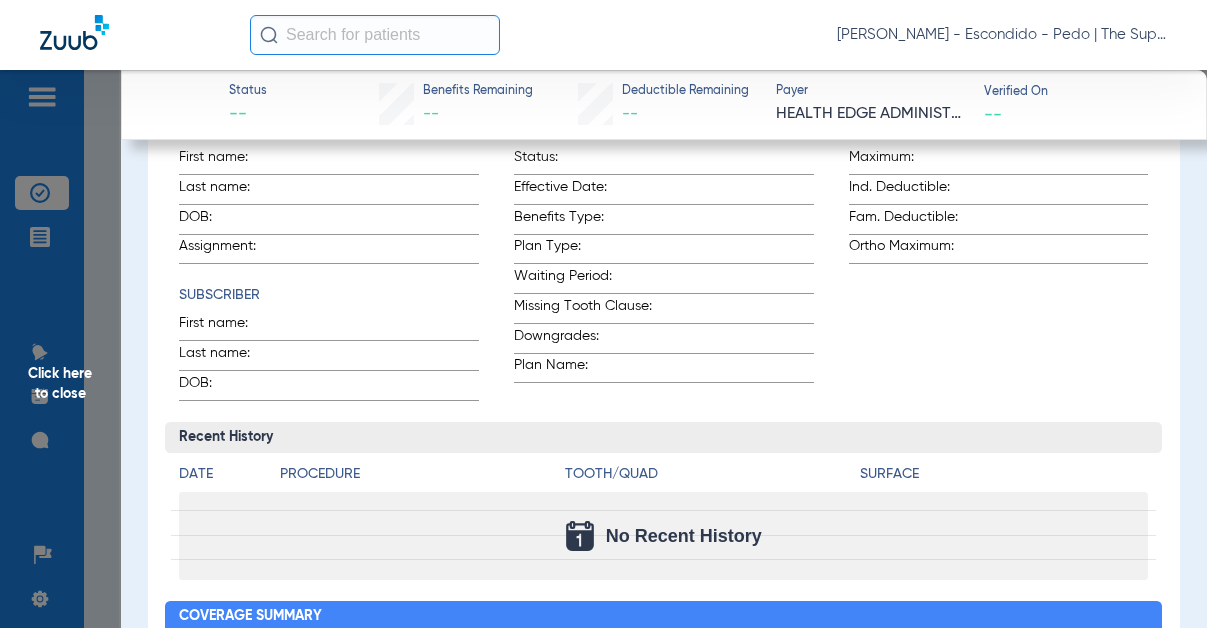 scroll, scrollTop: 0, scrollLeft: 0, axis: both 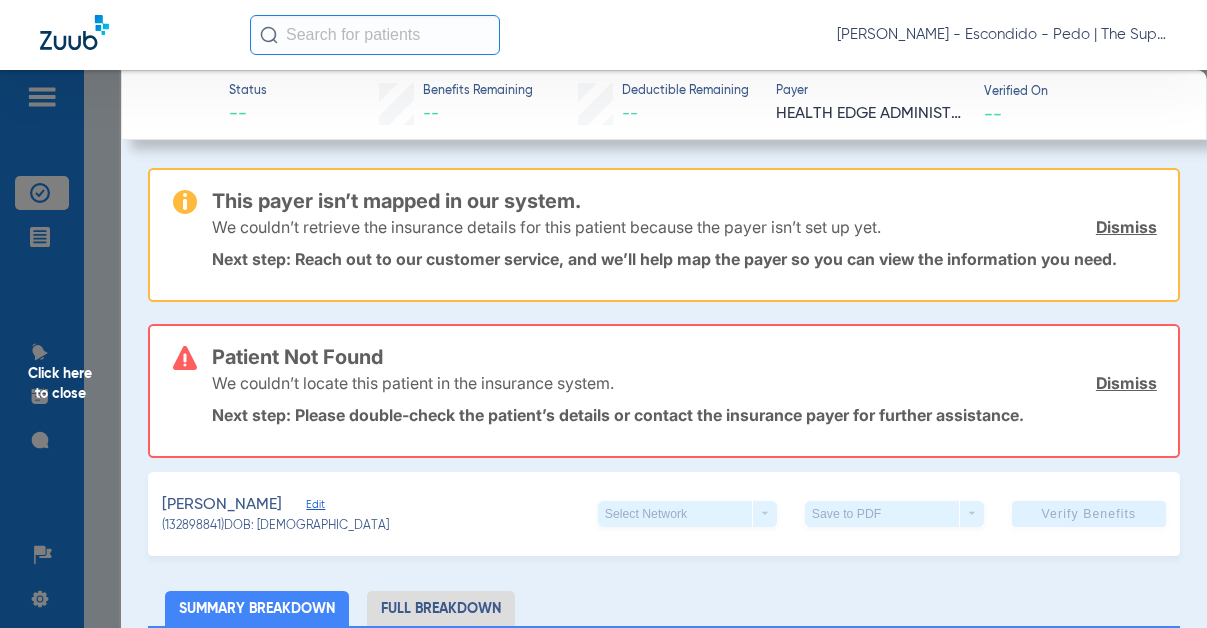 click on "Click here to close" 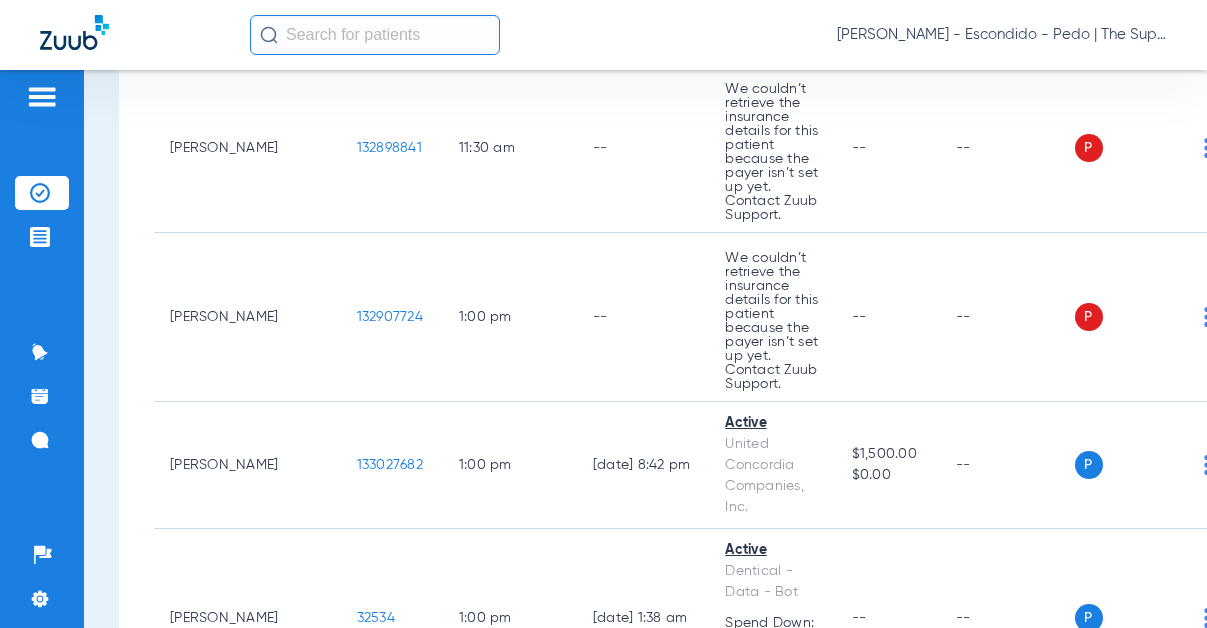 click 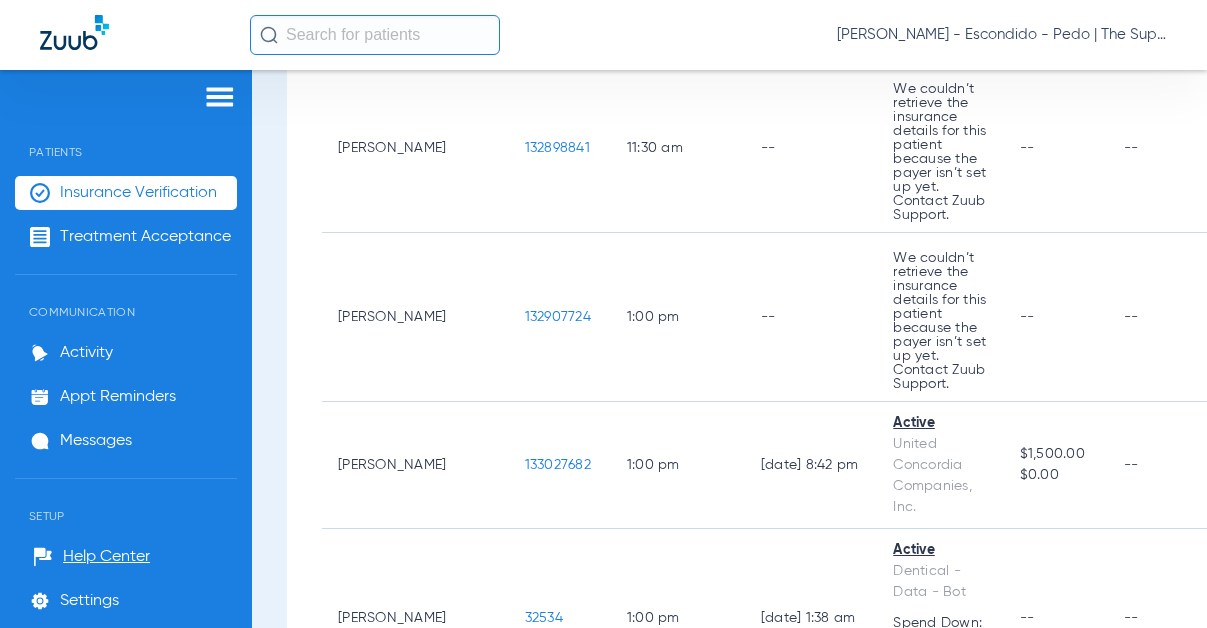 click on "[PERSON_NAME] - Escondido  - Pedo | The Super Dentists" 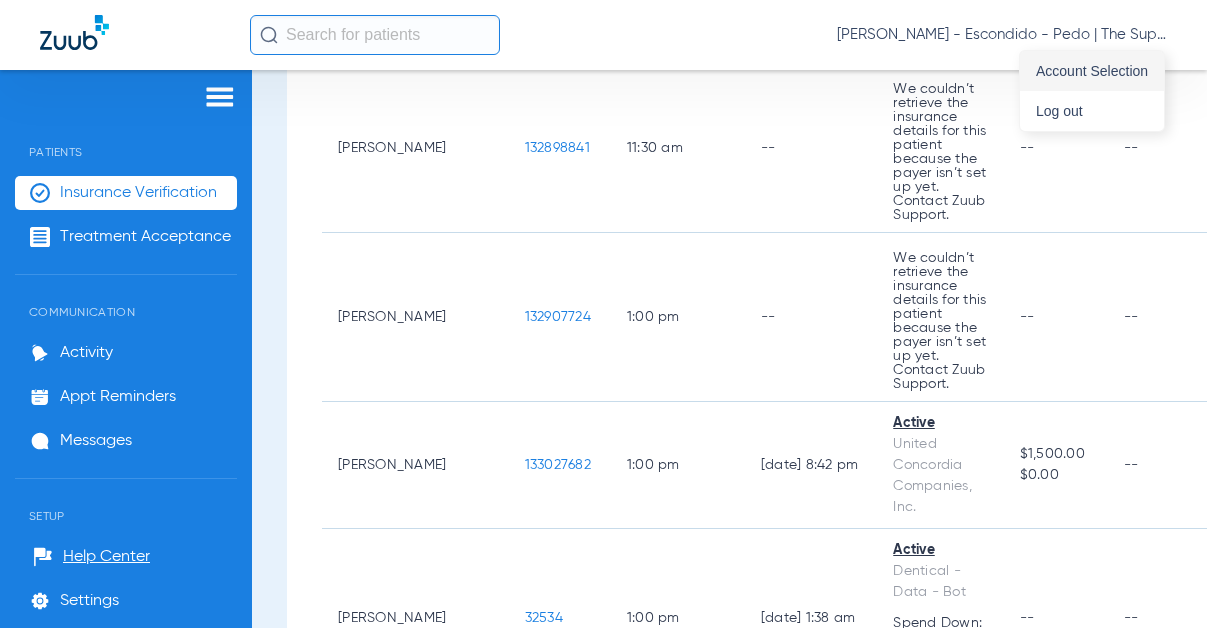 click on "Account Selection" at bounding box center (1092, 71) 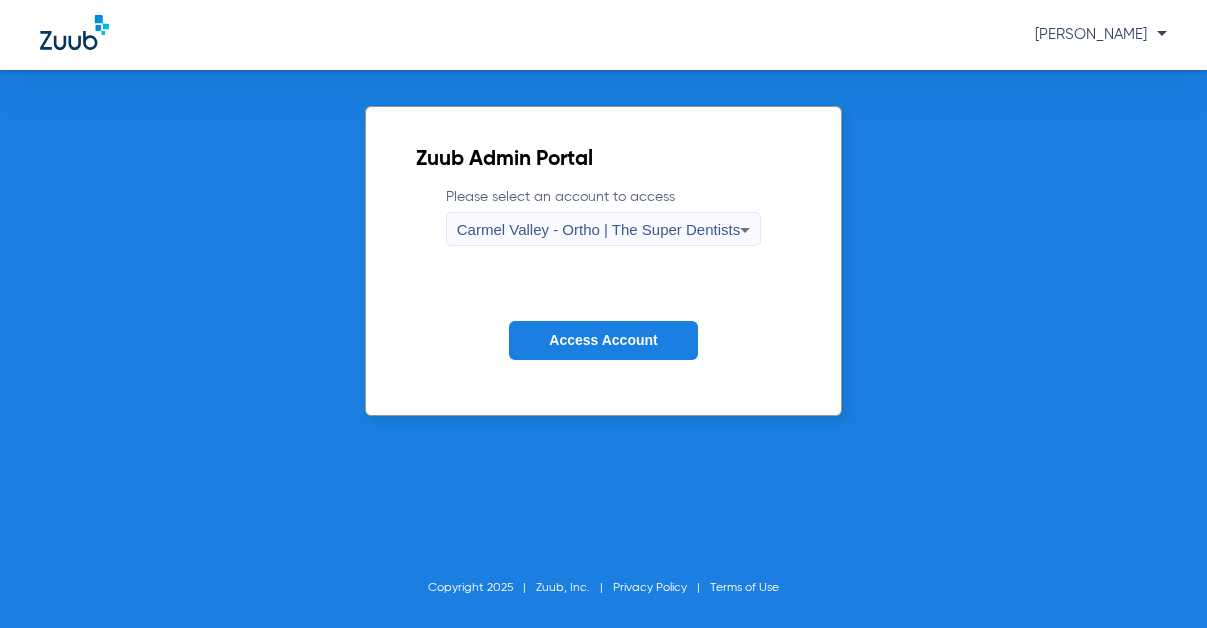 click on "Carmel Valley - Ortho | The Super Dentists" at bounding box center (598, 229) 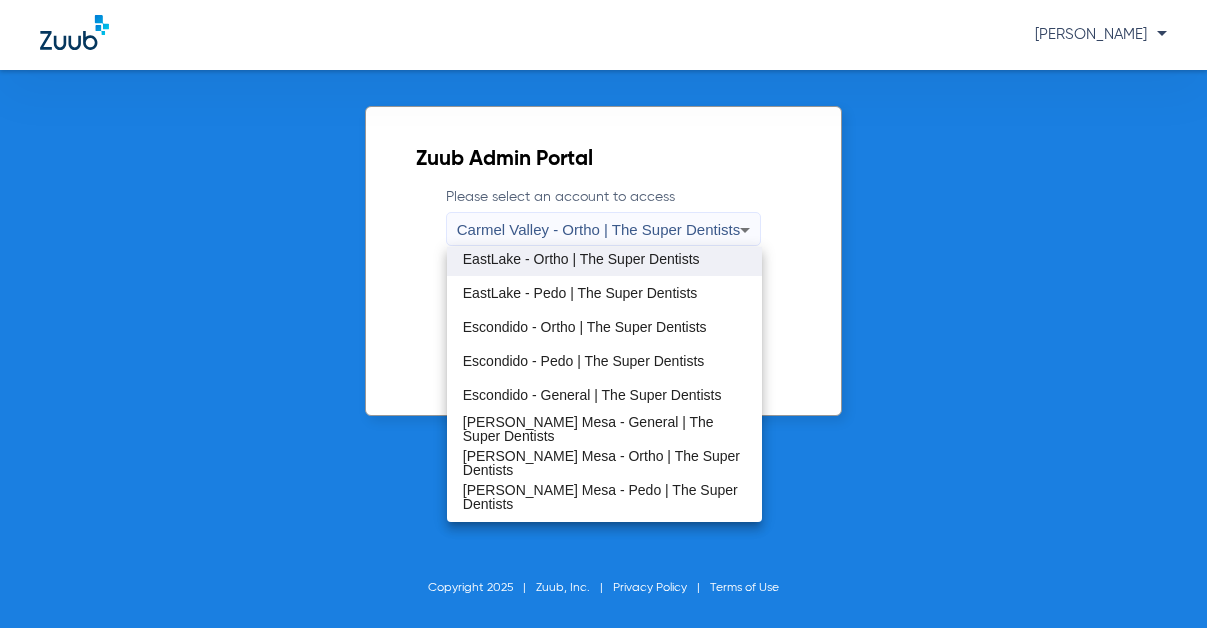 scroll, scrollTop: 200, scrollLeft: 0, axis: vertical 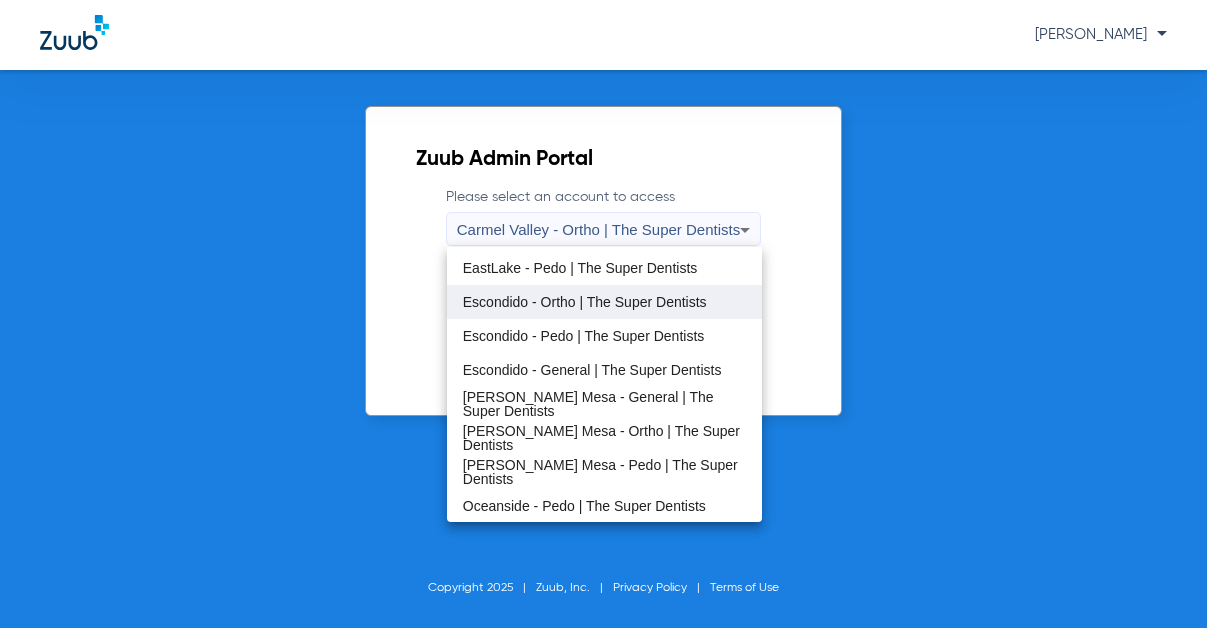 click on "Escondido  - Ortho | The Super Dentists" at bounding box center (585, 302) 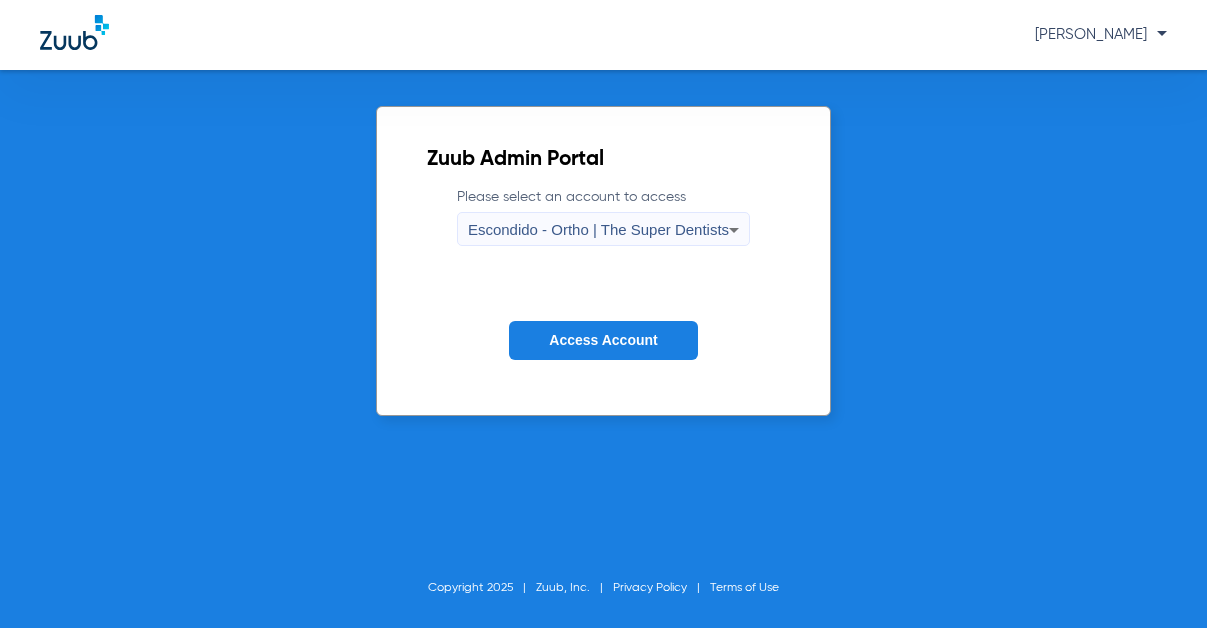 click on "Access Account" 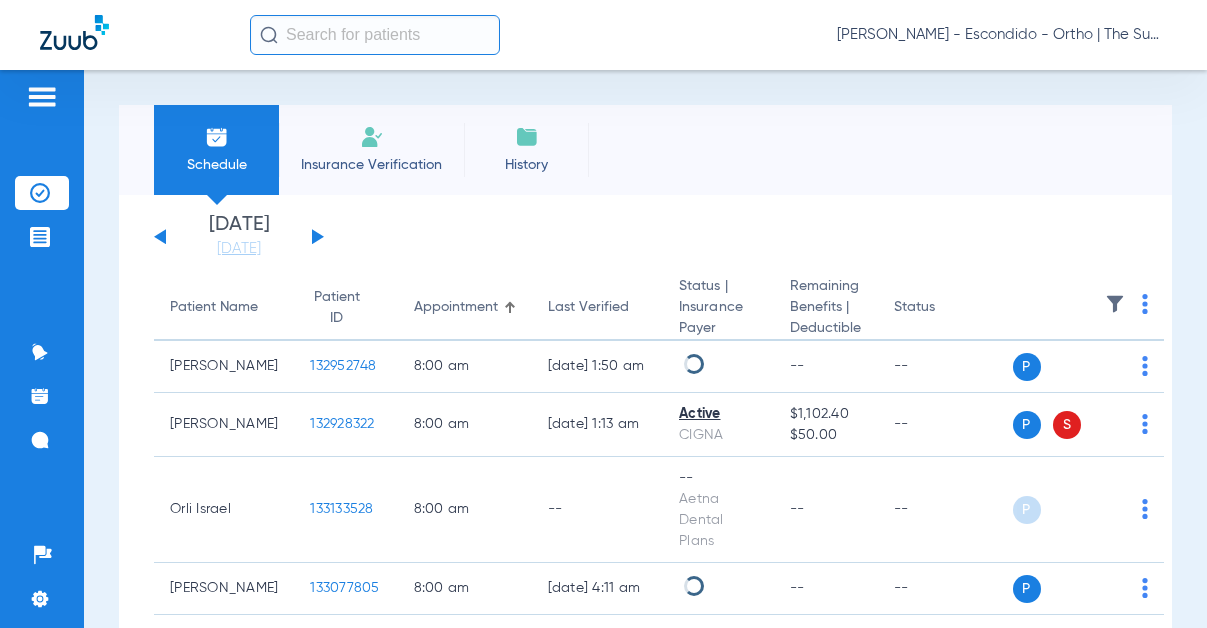 click on "Insurance Verification" 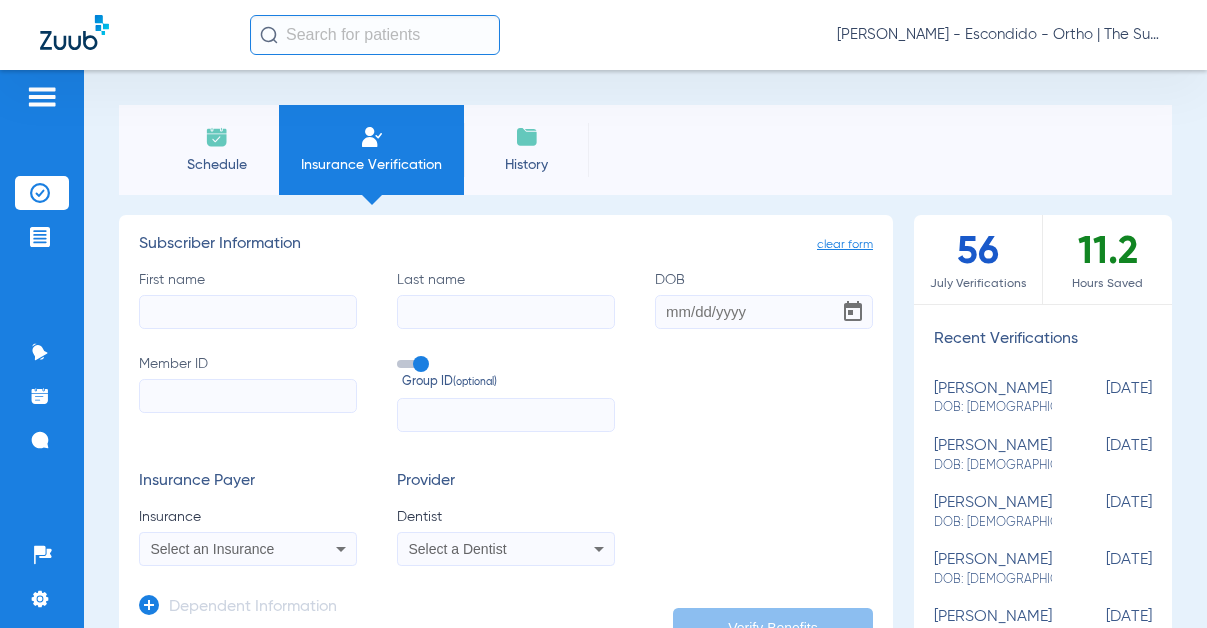 click on "First name" 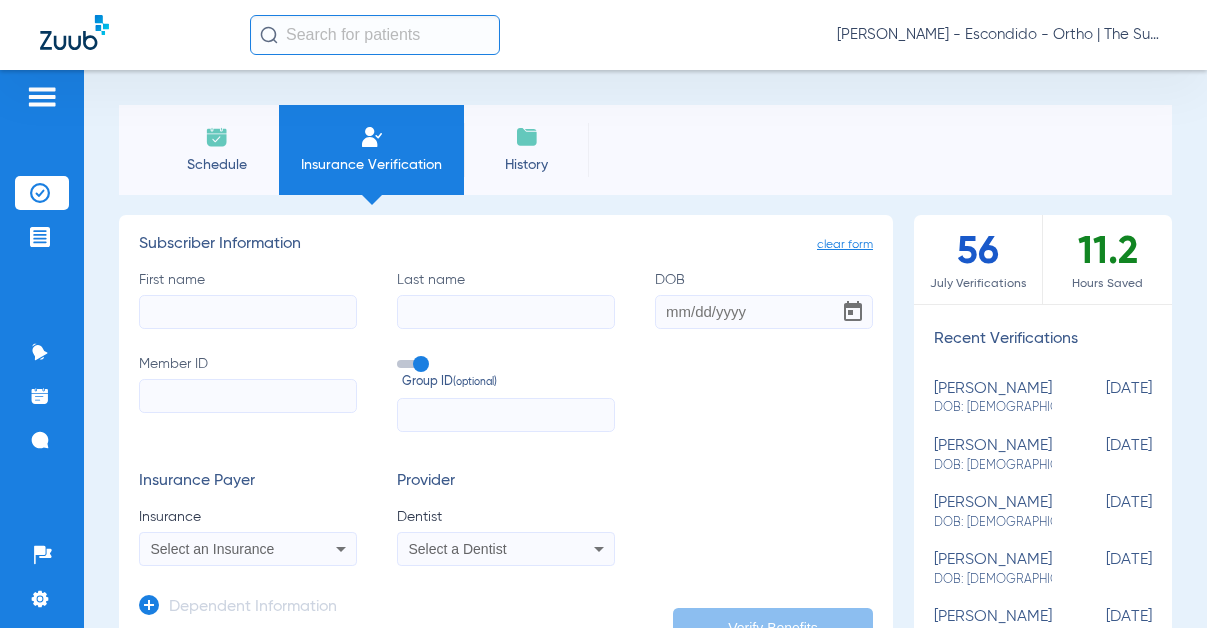 type on "e" 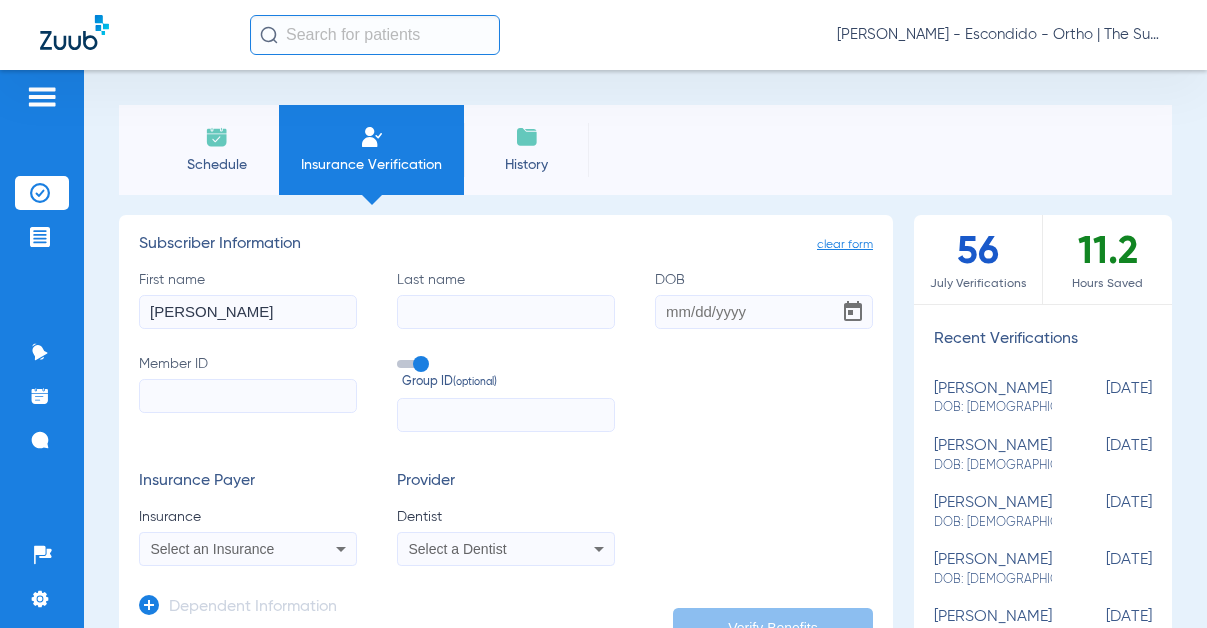 type on "[PERSON_NAME]" 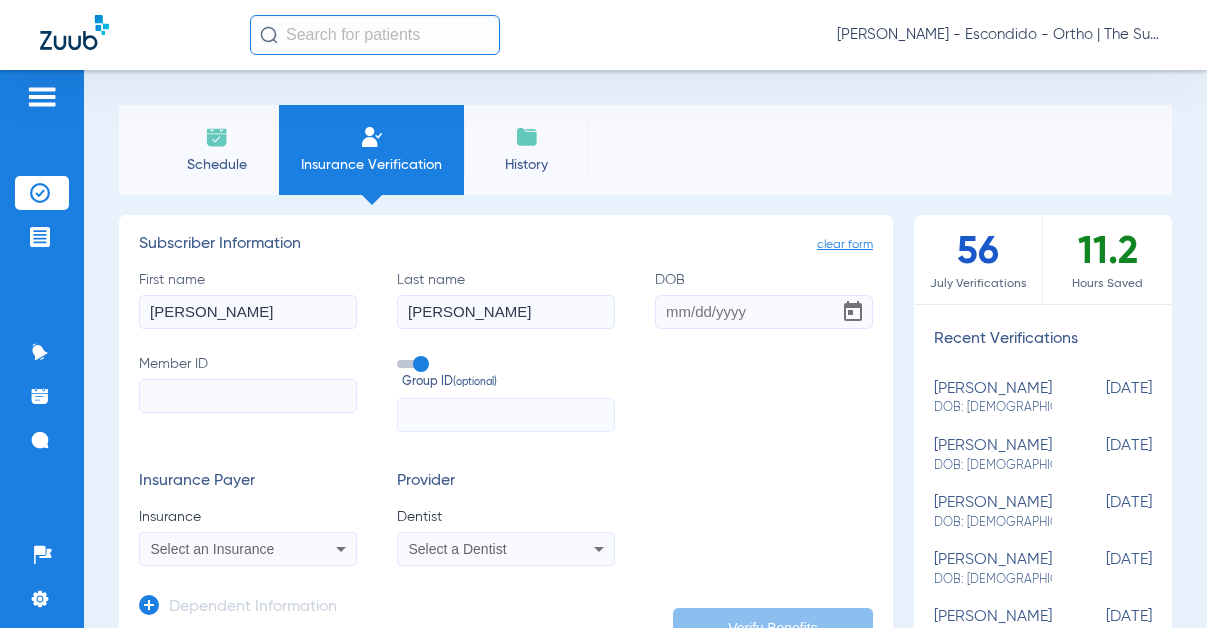 type on "[PERSON_NAME]" 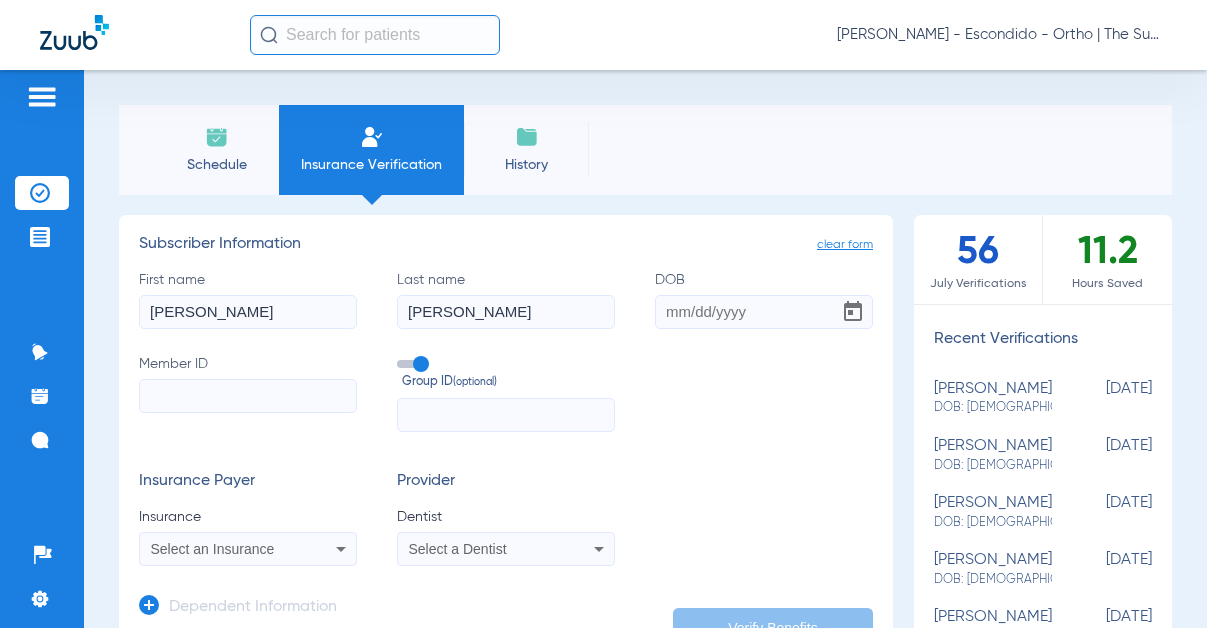 click on "DOB" 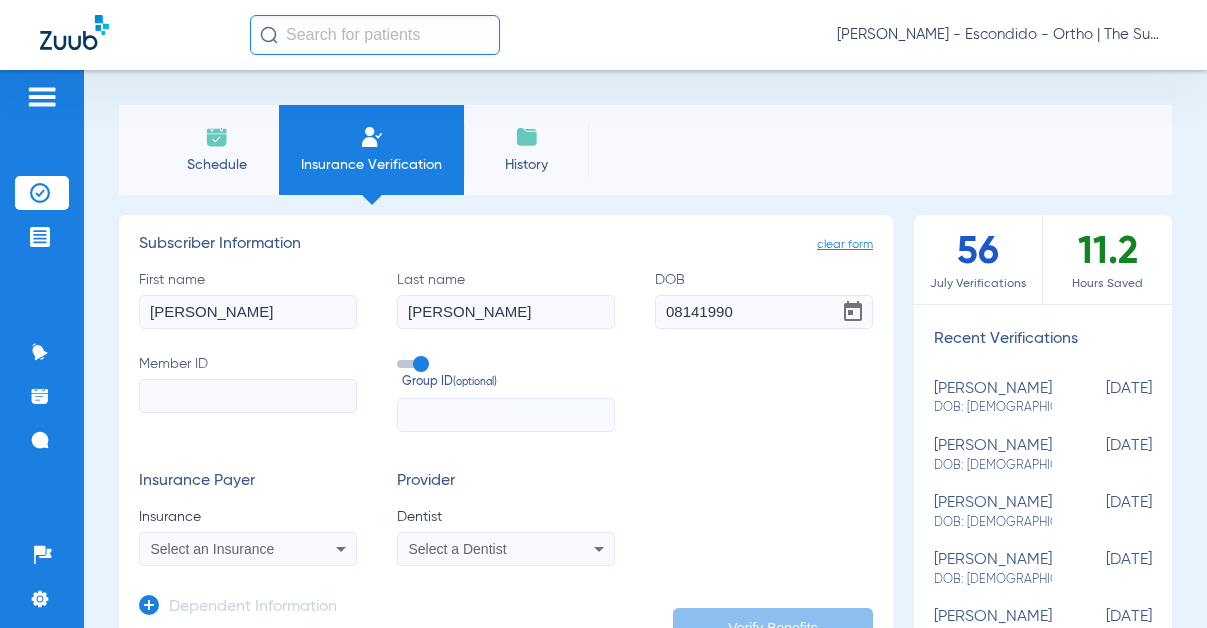 type on "[DATE]" 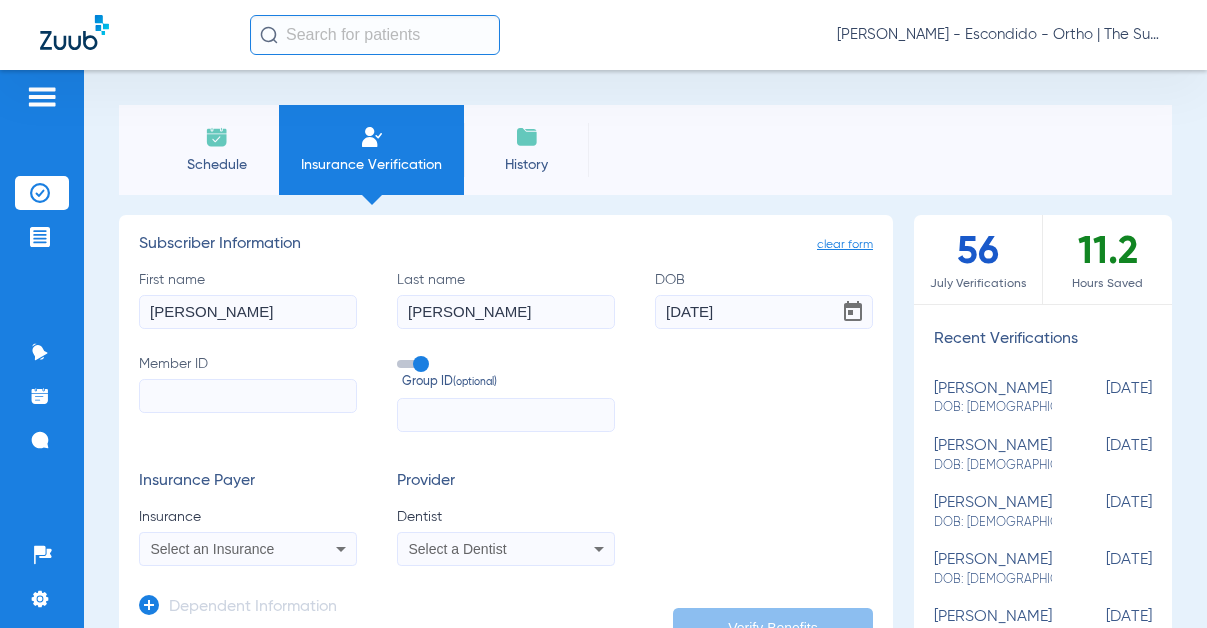 click on "First name  [PERSON_NAME]  Last name  [PERSON_NAME]  DOB  [DEMOGRAPHIC_DATA]  Member ID   Group ID  (optional)" 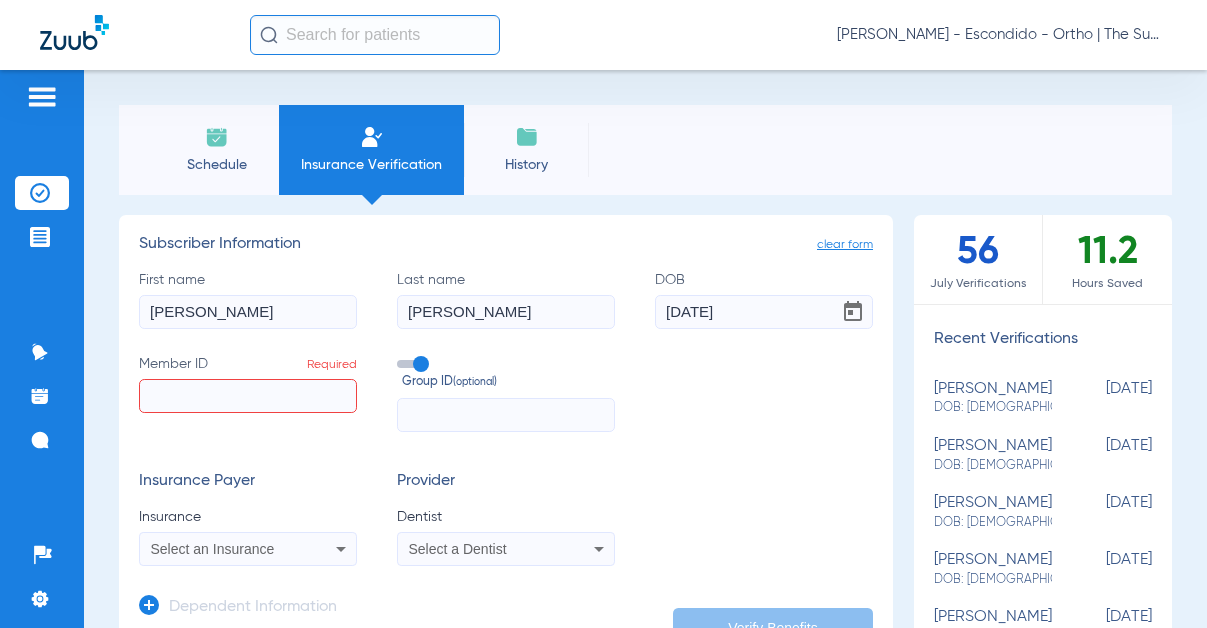 click on "Member ID  Required" 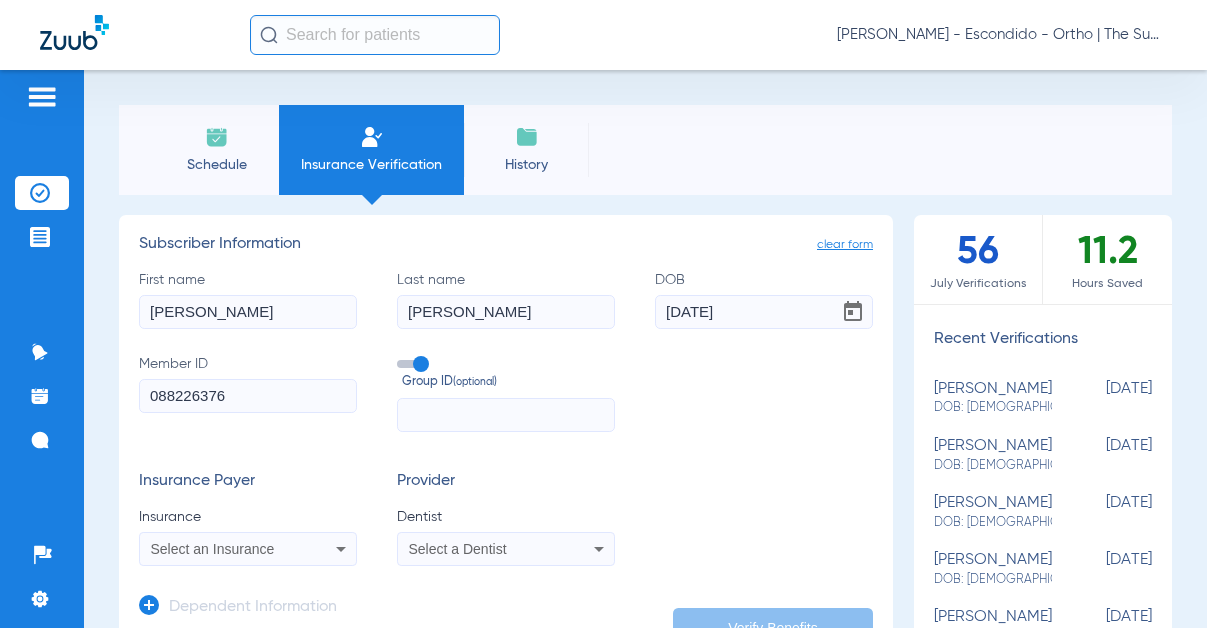 type on "088226376" 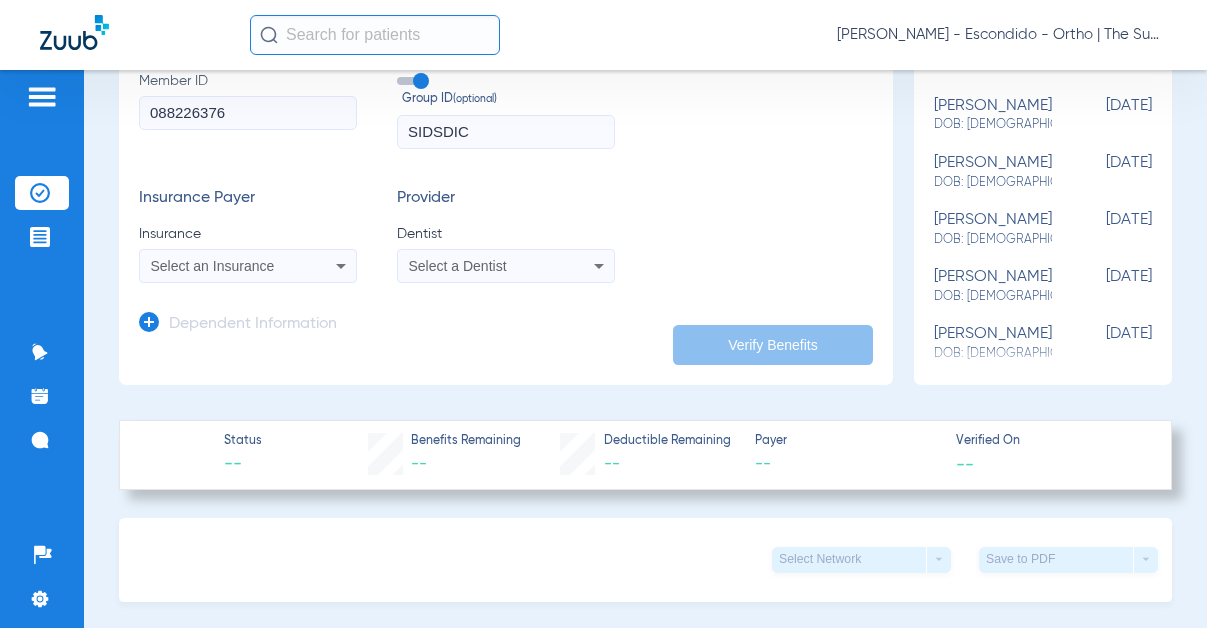 scroll, scrollTop: 300, scrollLeft: 0, axis: vertical 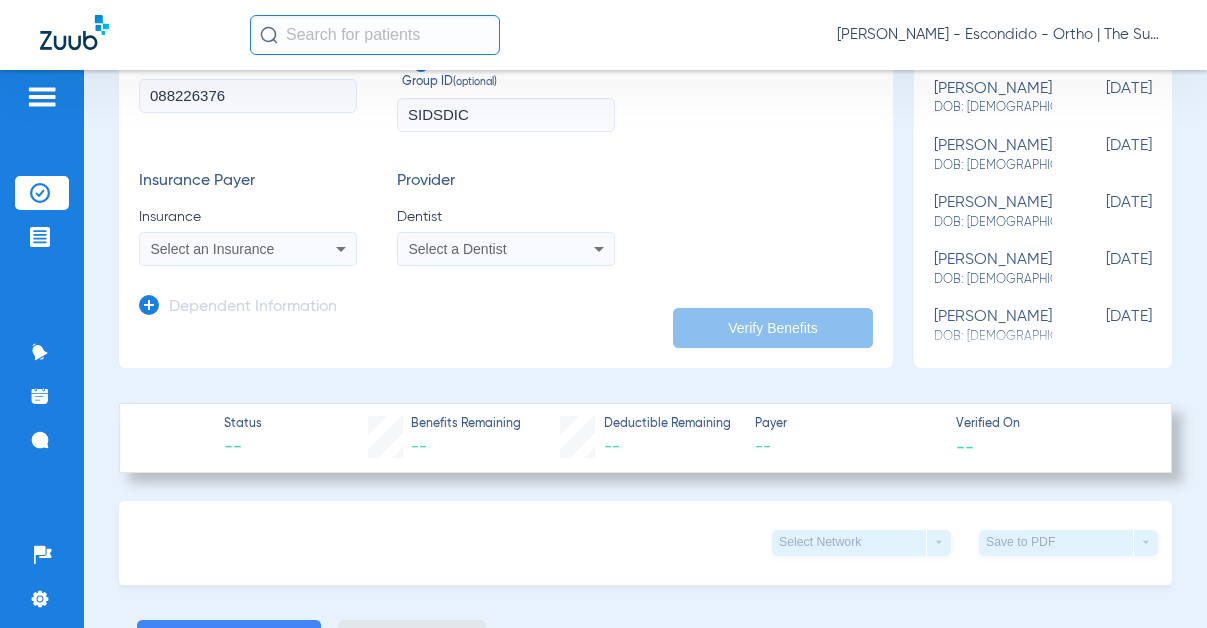 type on "SIDSDIC" 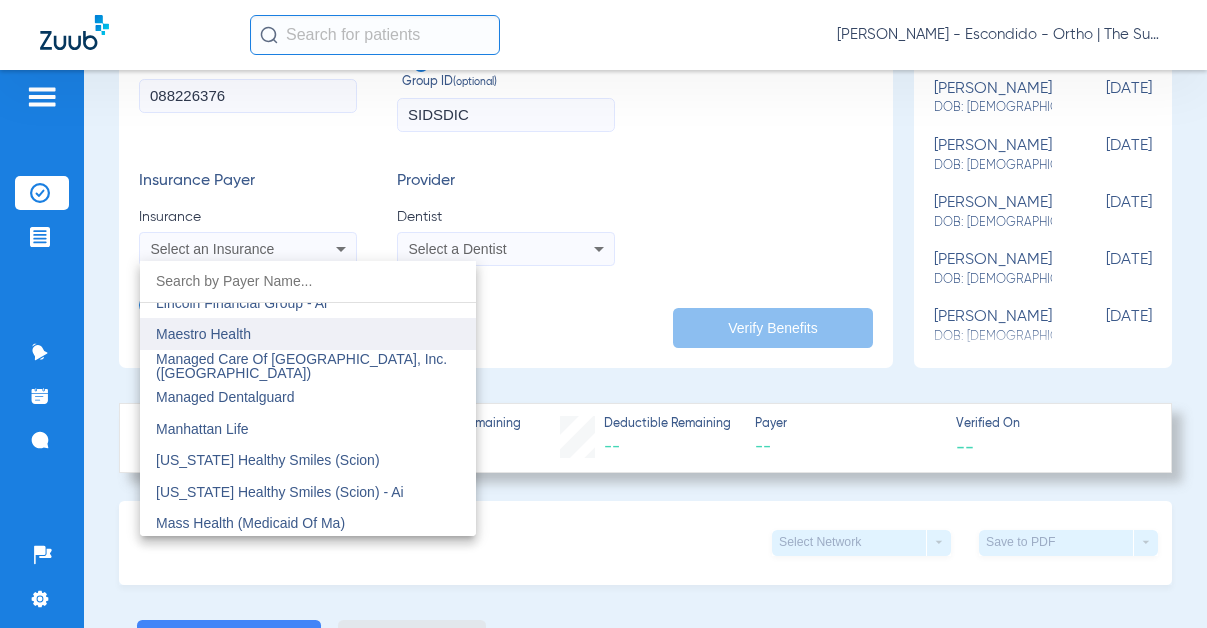 scroll, scrollTop: 7800, scrollLeft: 0, axis: vertical 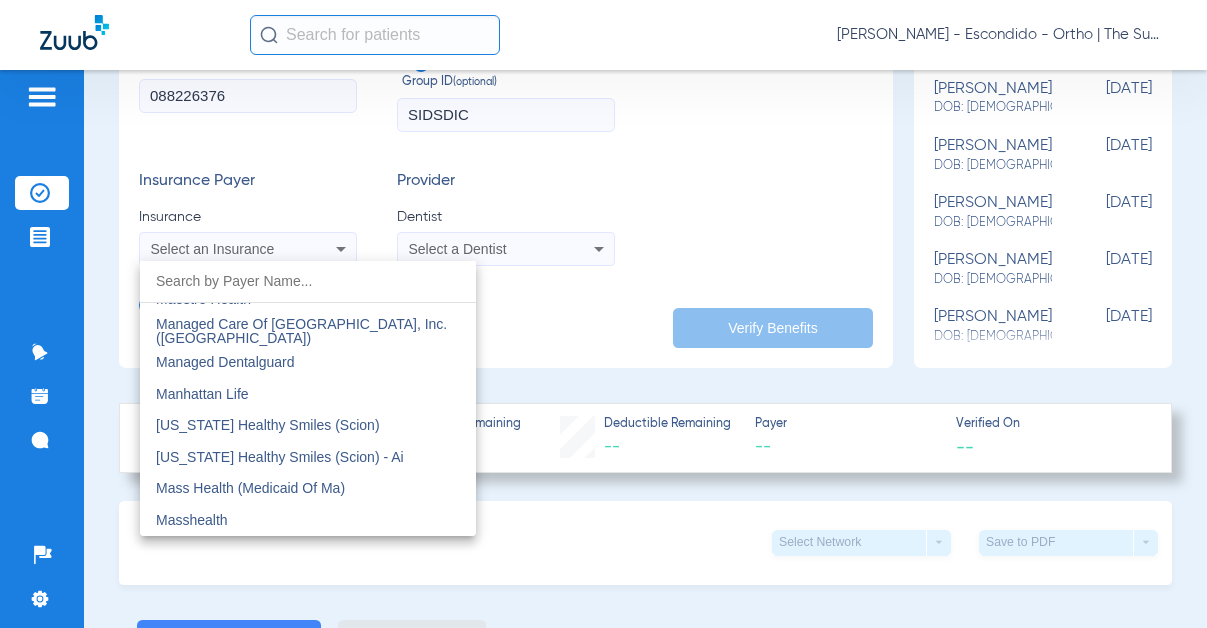 click at bounding box center (603, 314) 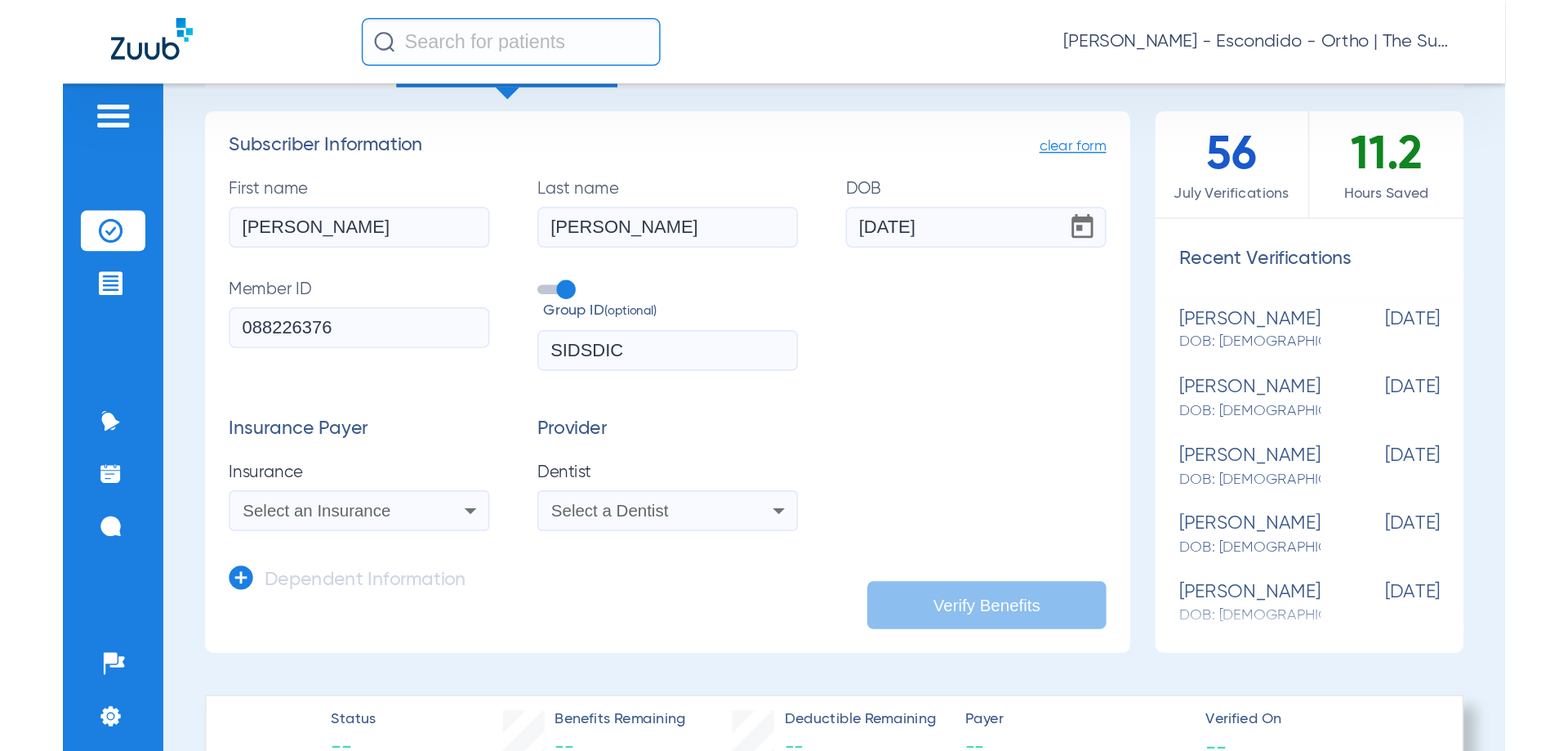 scroll, scrollTop: 0, scrollLeft: 0, axis: both 